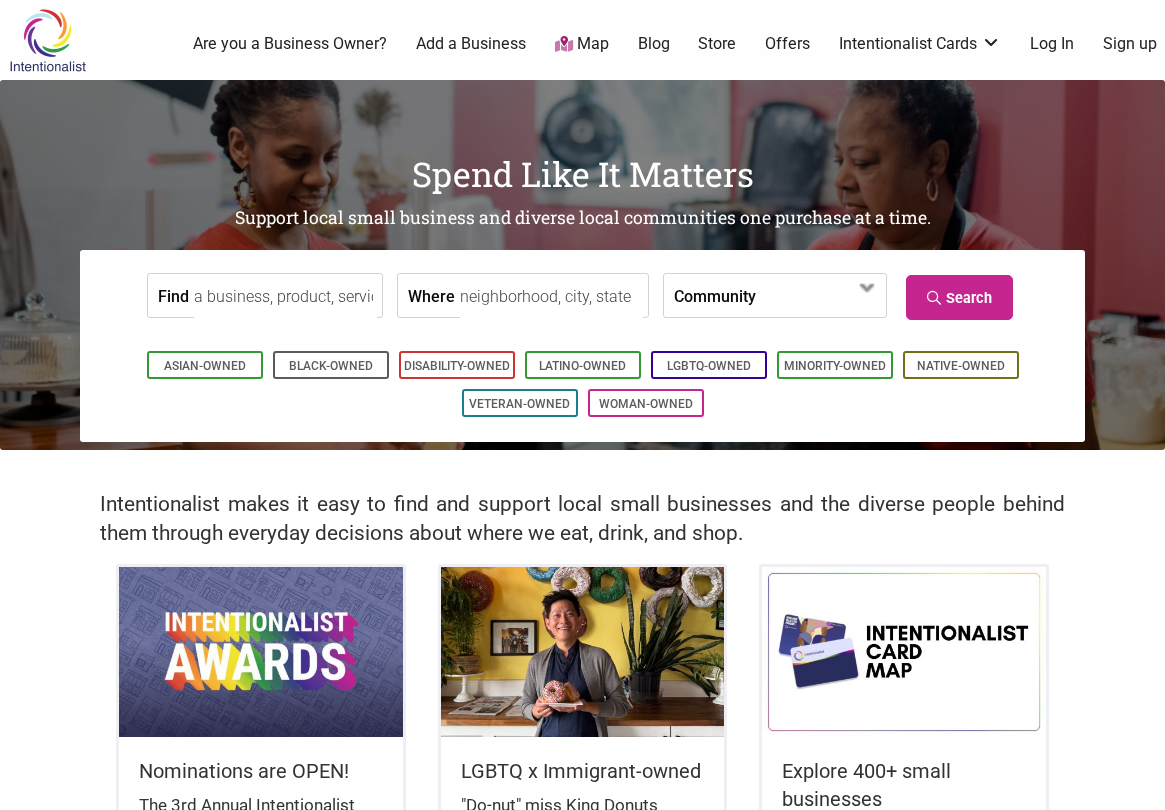 scroll, scrollTop: 0, scrollLeft: 0, axis: both 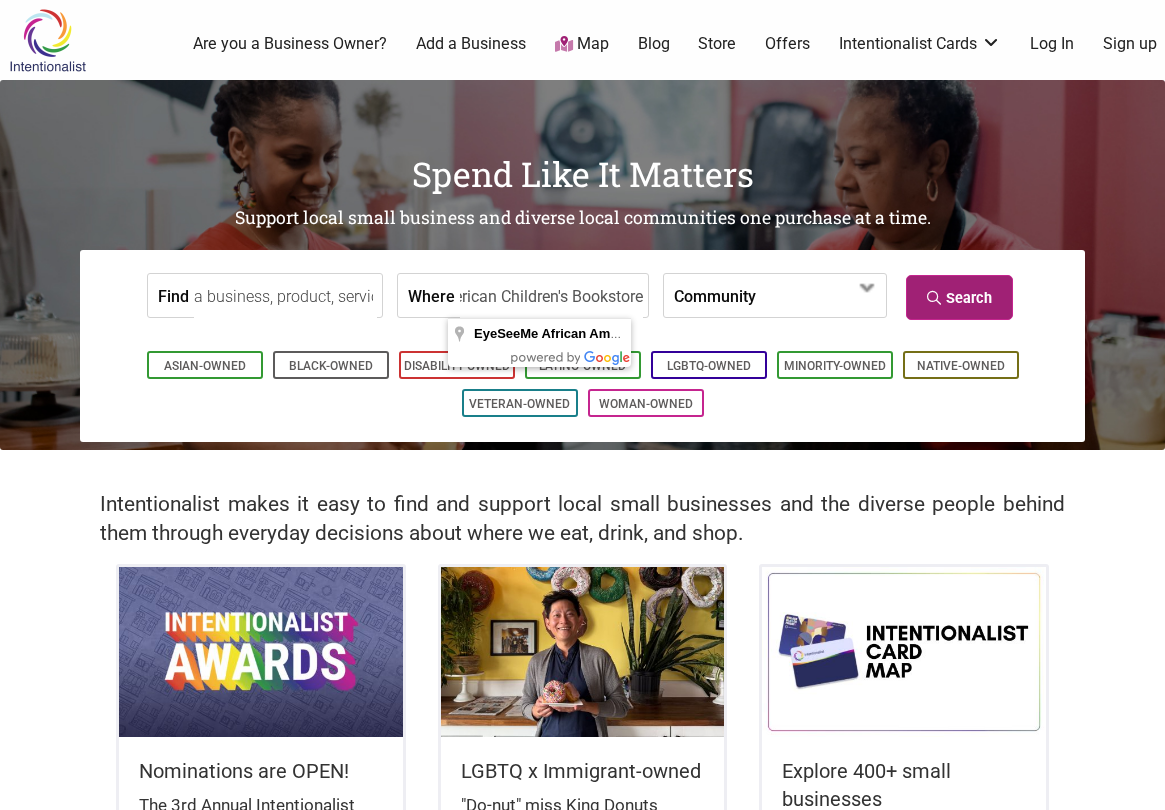 type on "EyeSeeMe African American Children's Bookstore" 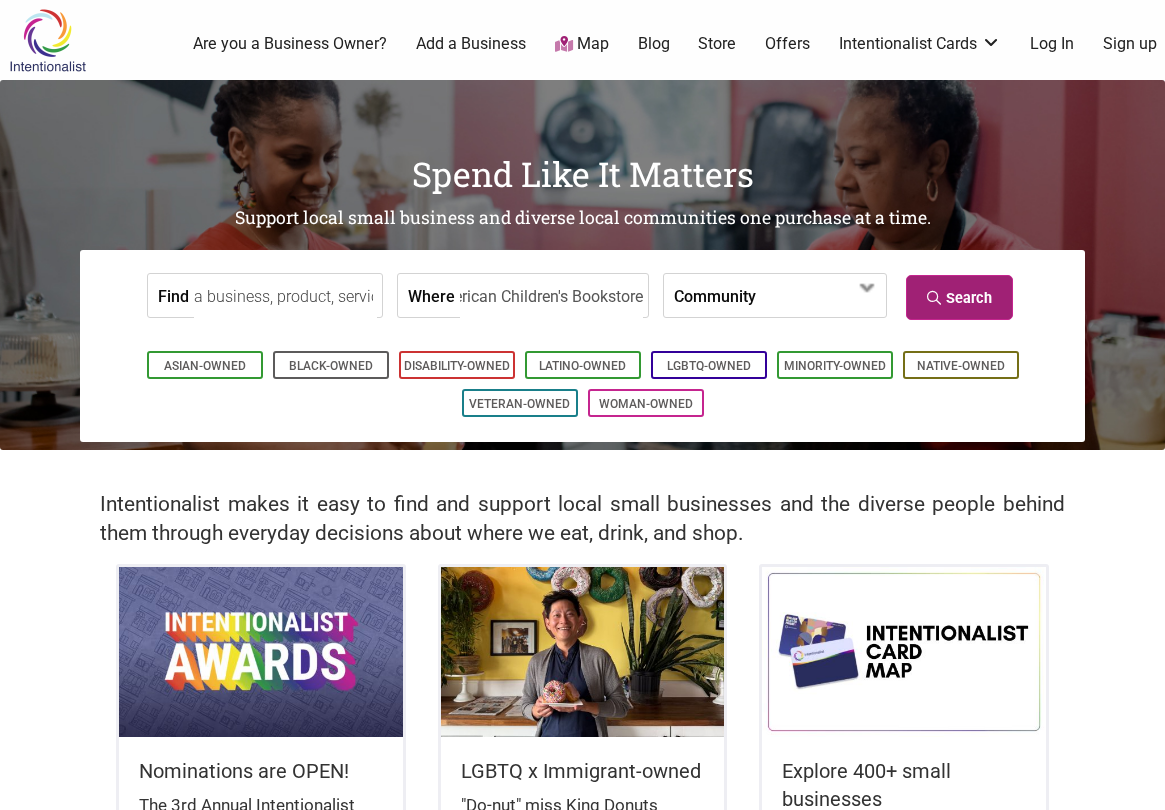 scroll, scrollTop: 0, scrollLeft: 0, axis: both 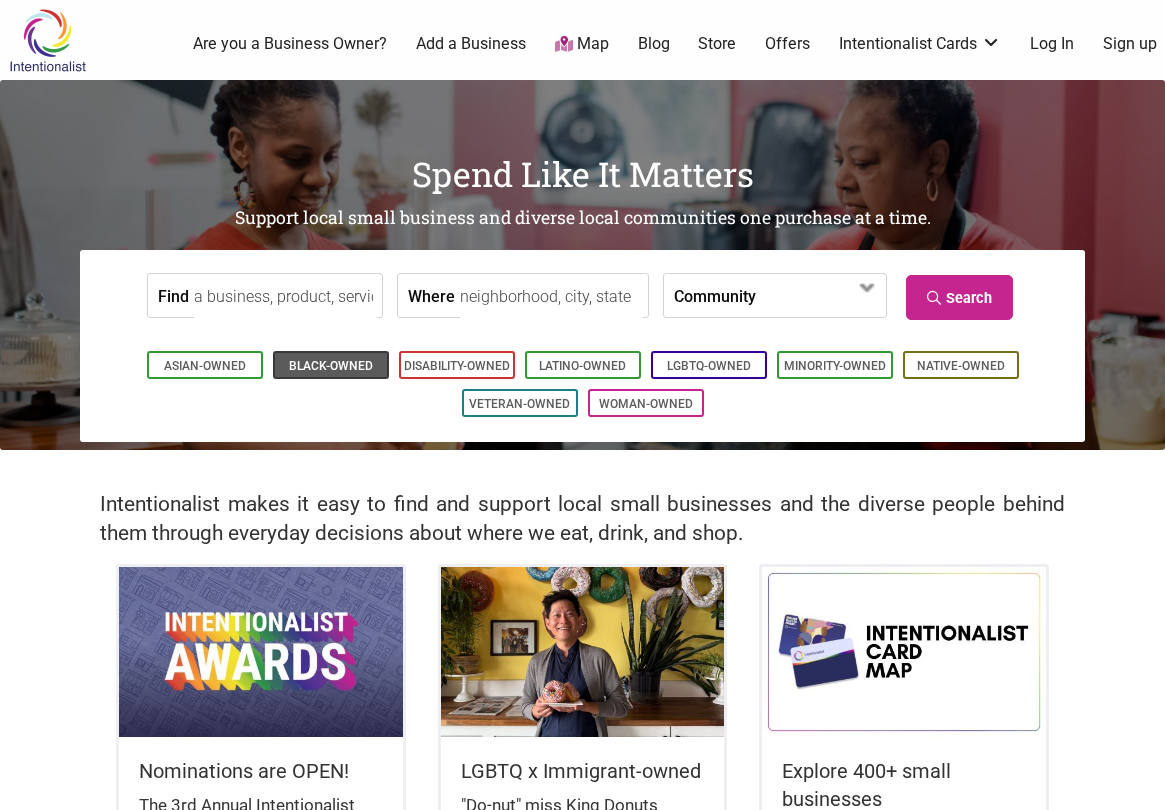 click on "Black-Owned" at bounding box center (331, 366) 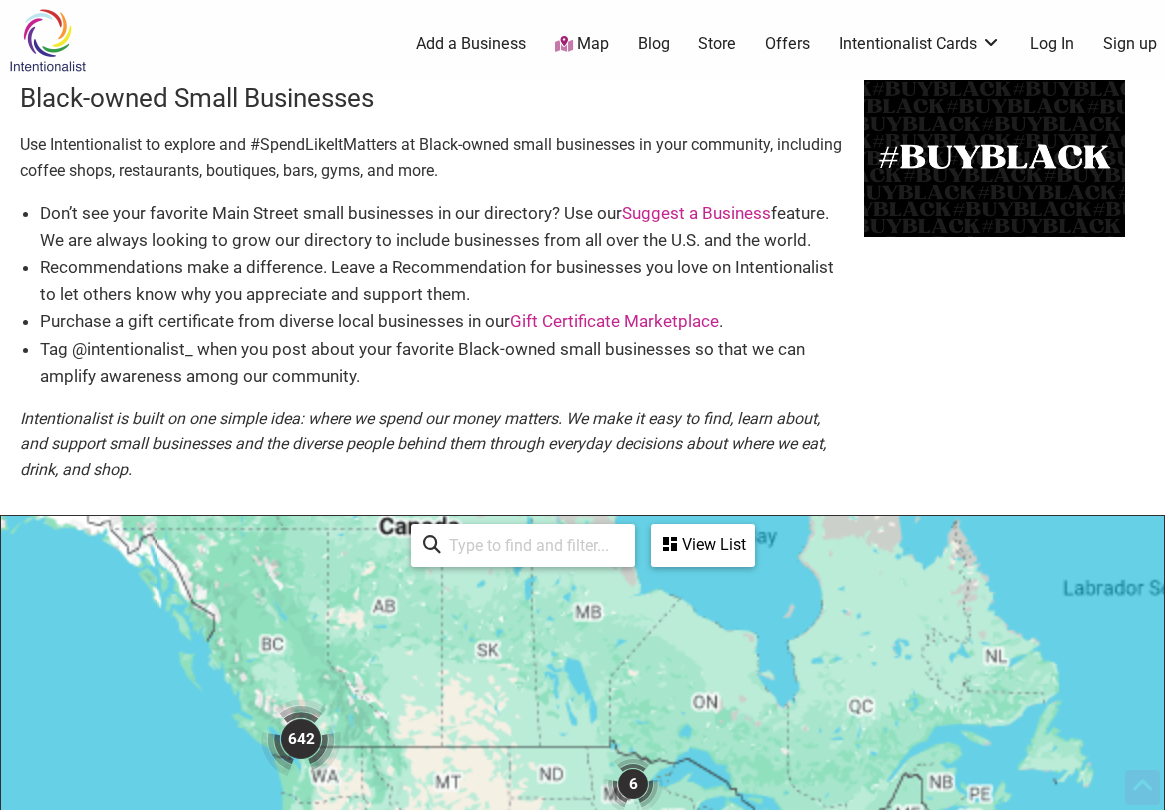 scroll, scrollTop: 600, scrollLeft: 0, axis: vertical 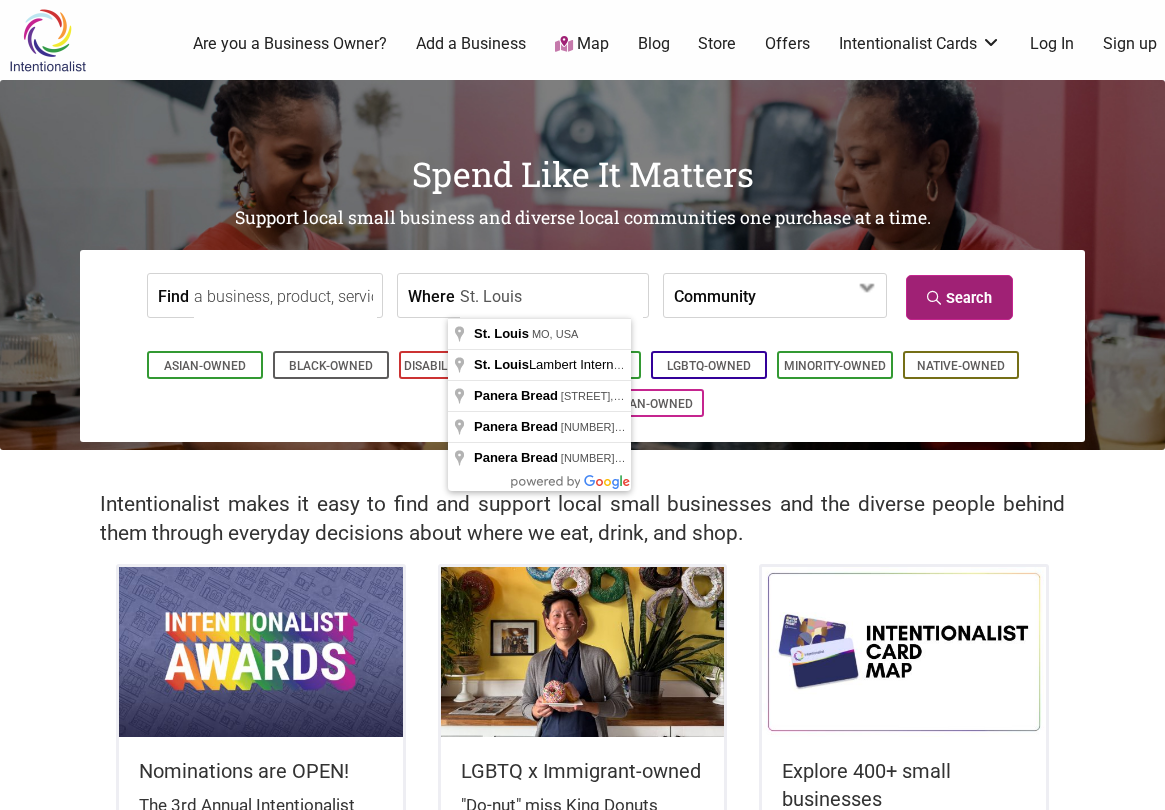 type on "St. Louis" 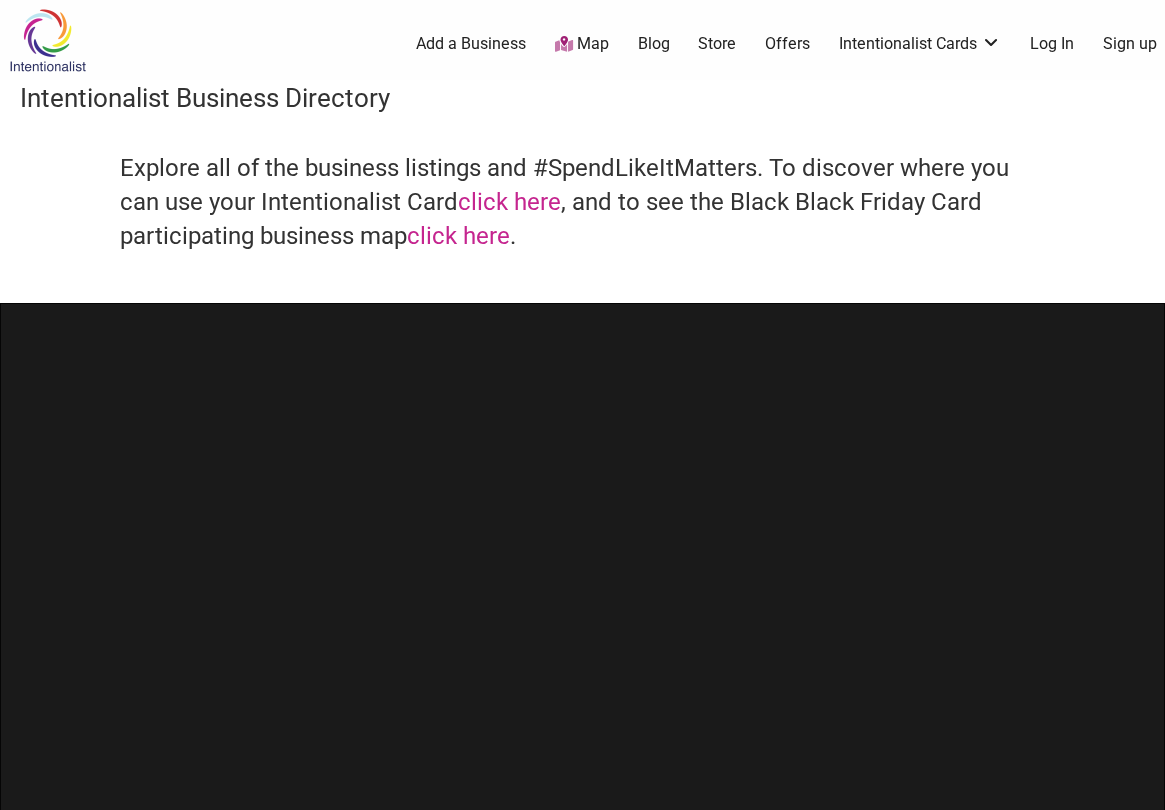 scroll, scrollTop: 0, scrollLeft: 0, axis: both 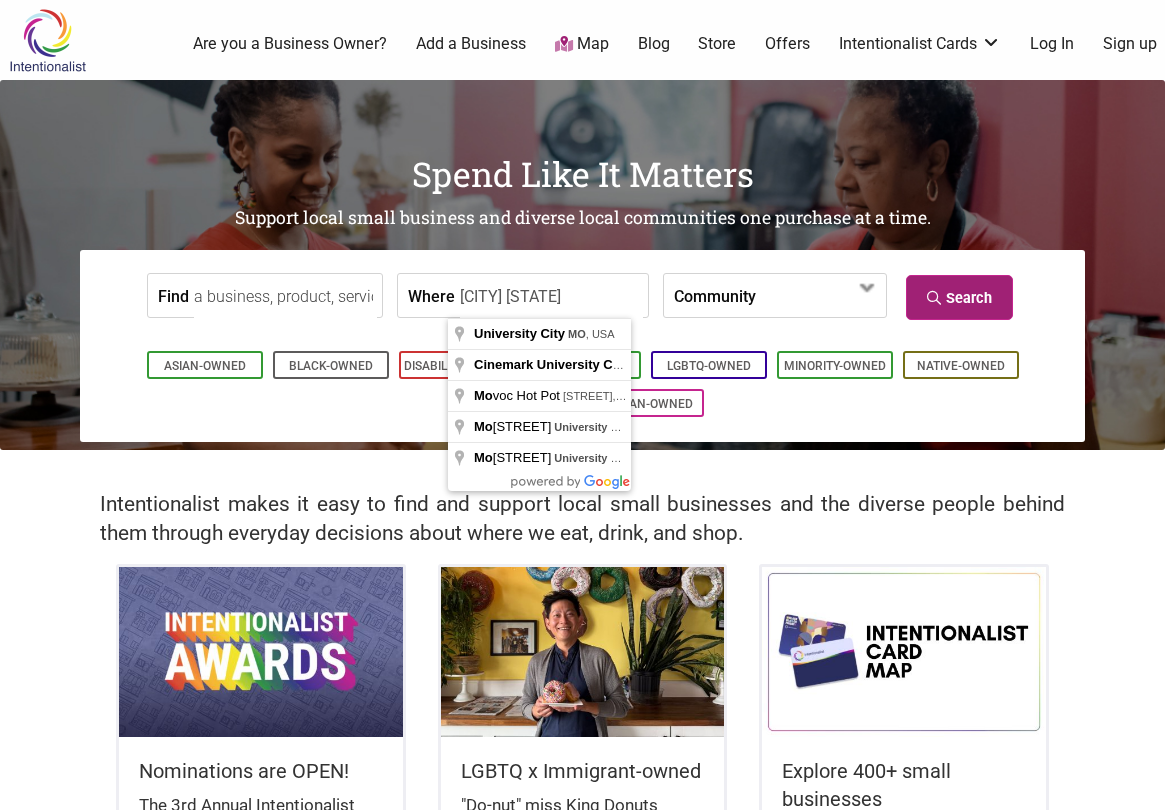 type on "[CITY] [STATE]" 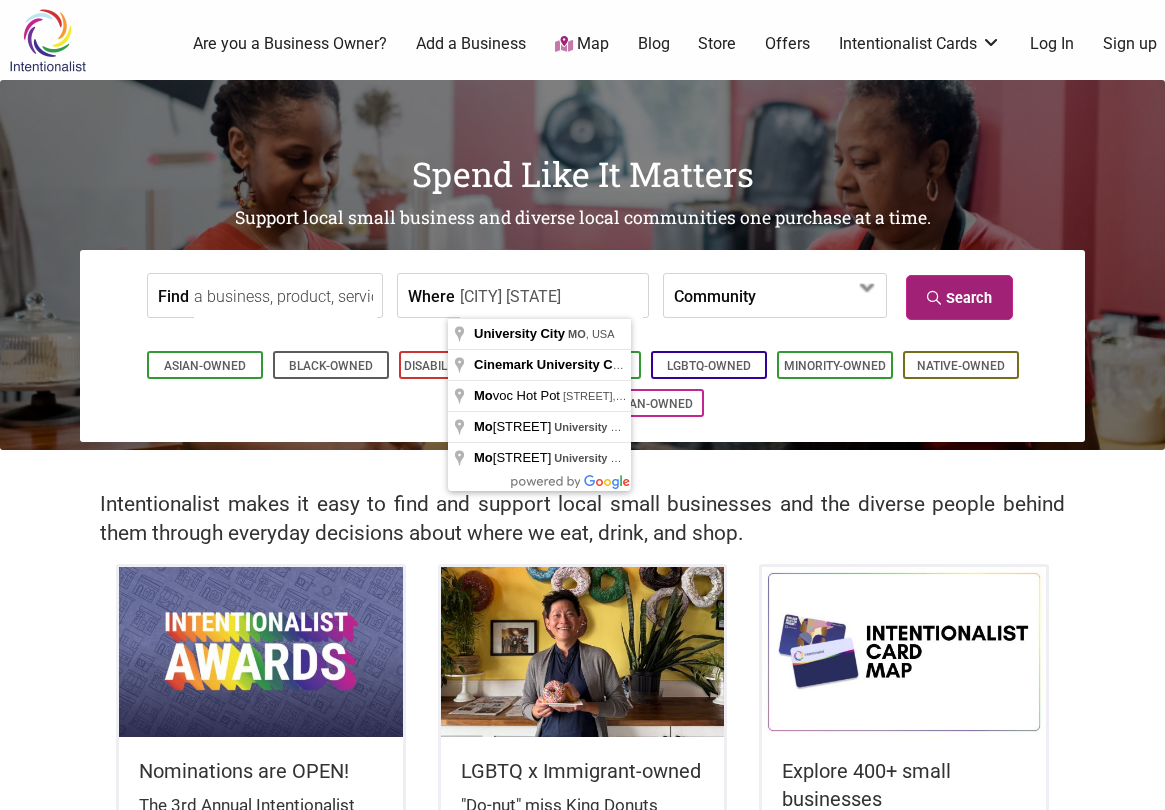 click on "Search" at bounding box center [959, 297] 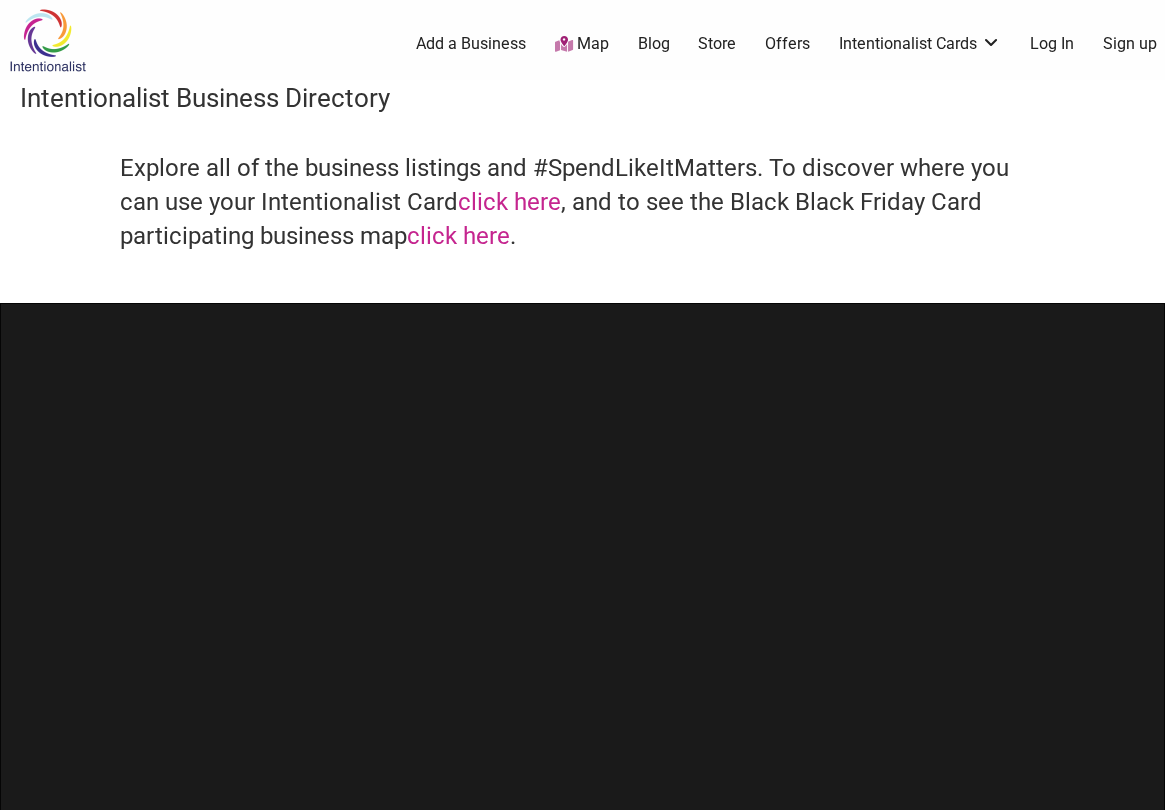 scroll, scrollTop: 0, scrollLeft: 0, axis: both 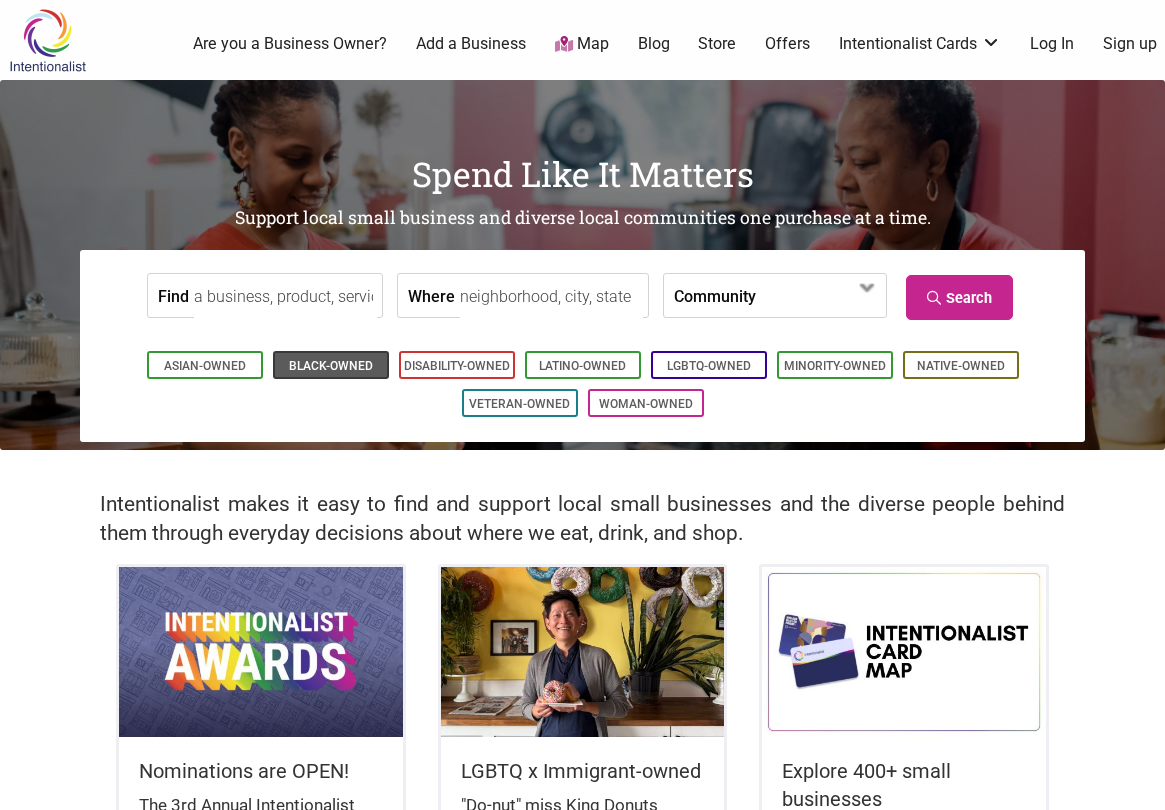 click on "Black-Owned" at bounding box center (331, 366) 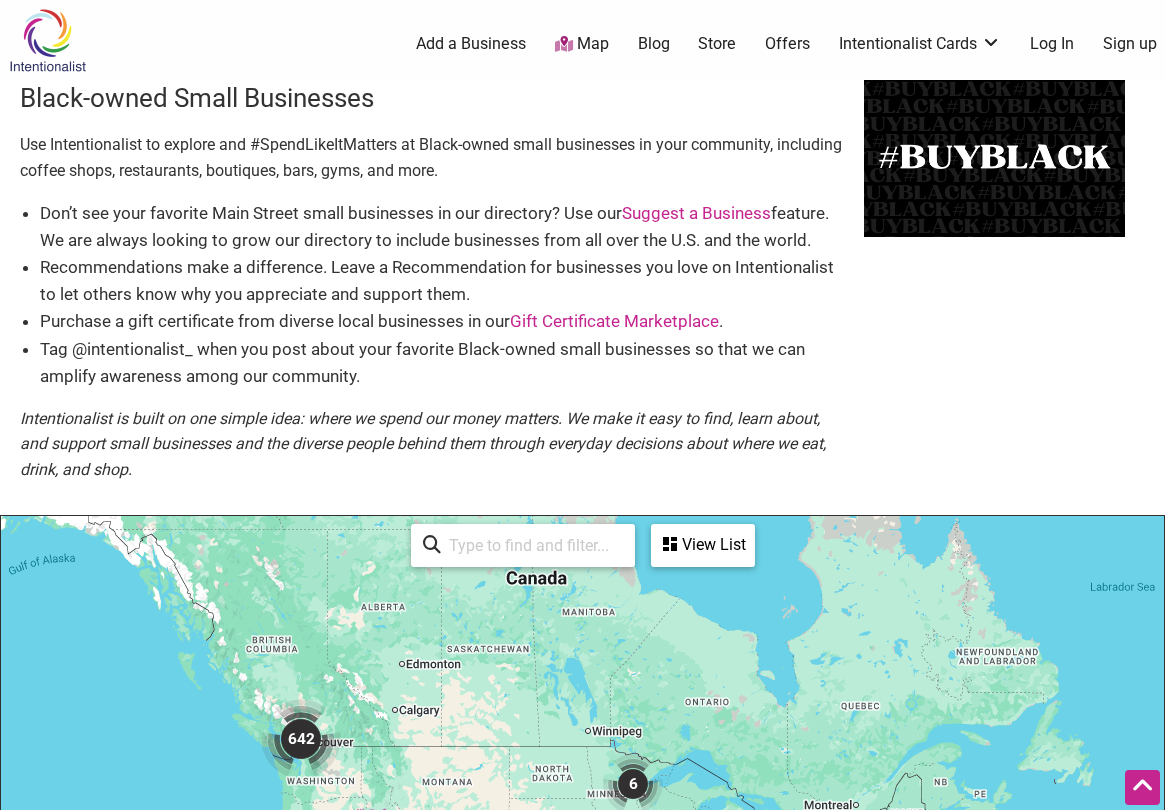 scroll, scrollTop: 600, scrollLeft: 0, axis: vertical 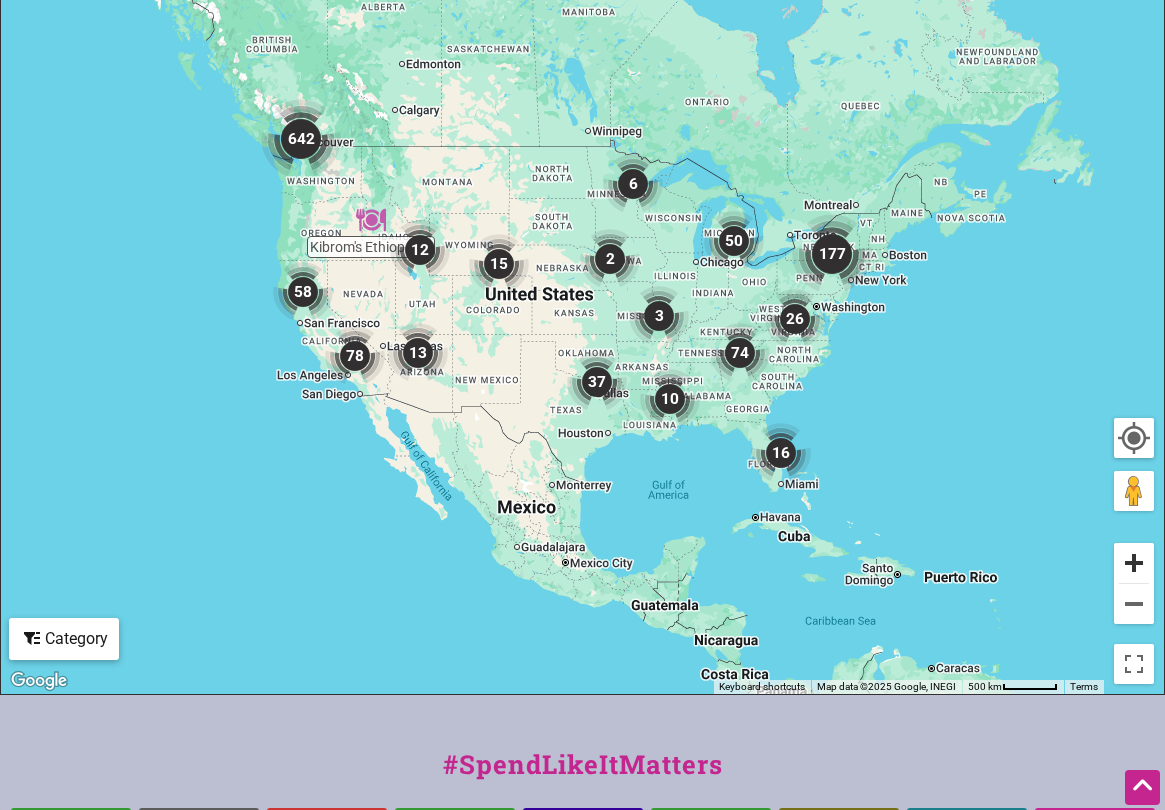 click at bounding box center (1134, 563) 